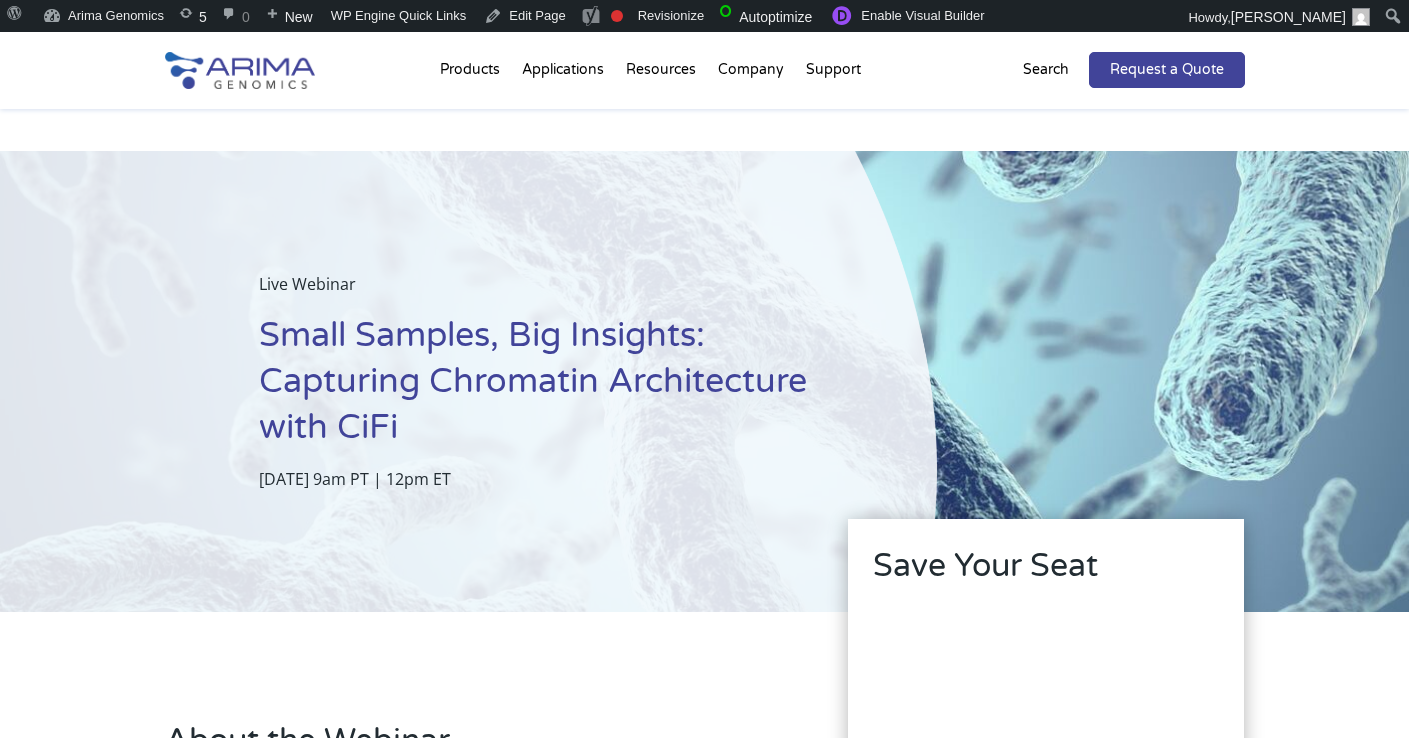 scroll, scrollTop: 870, scrollLeft: 0, axis: vertical 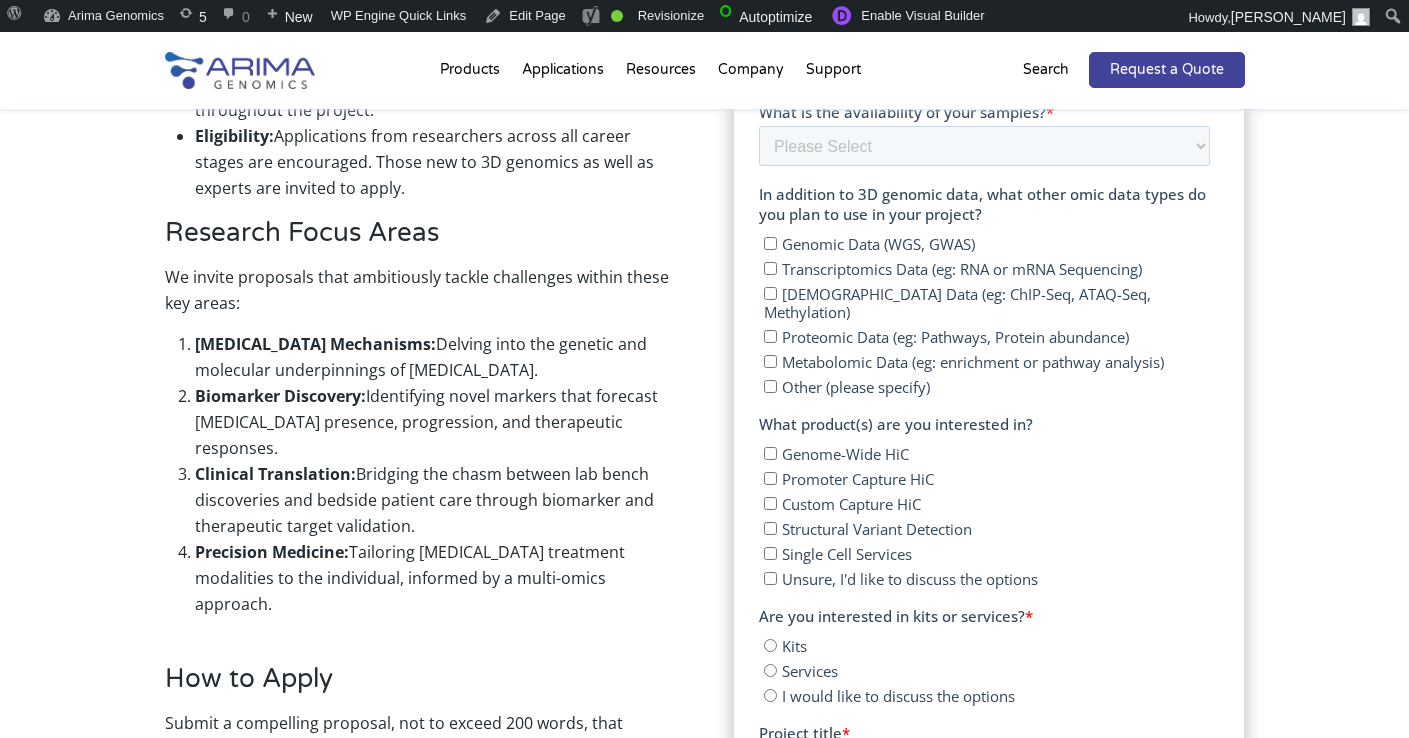 click on "Precision Medicine:  Tailoring cancer treatment modalities to the individual, informed by a multi-omics approach." at bounding box center [435, 578] 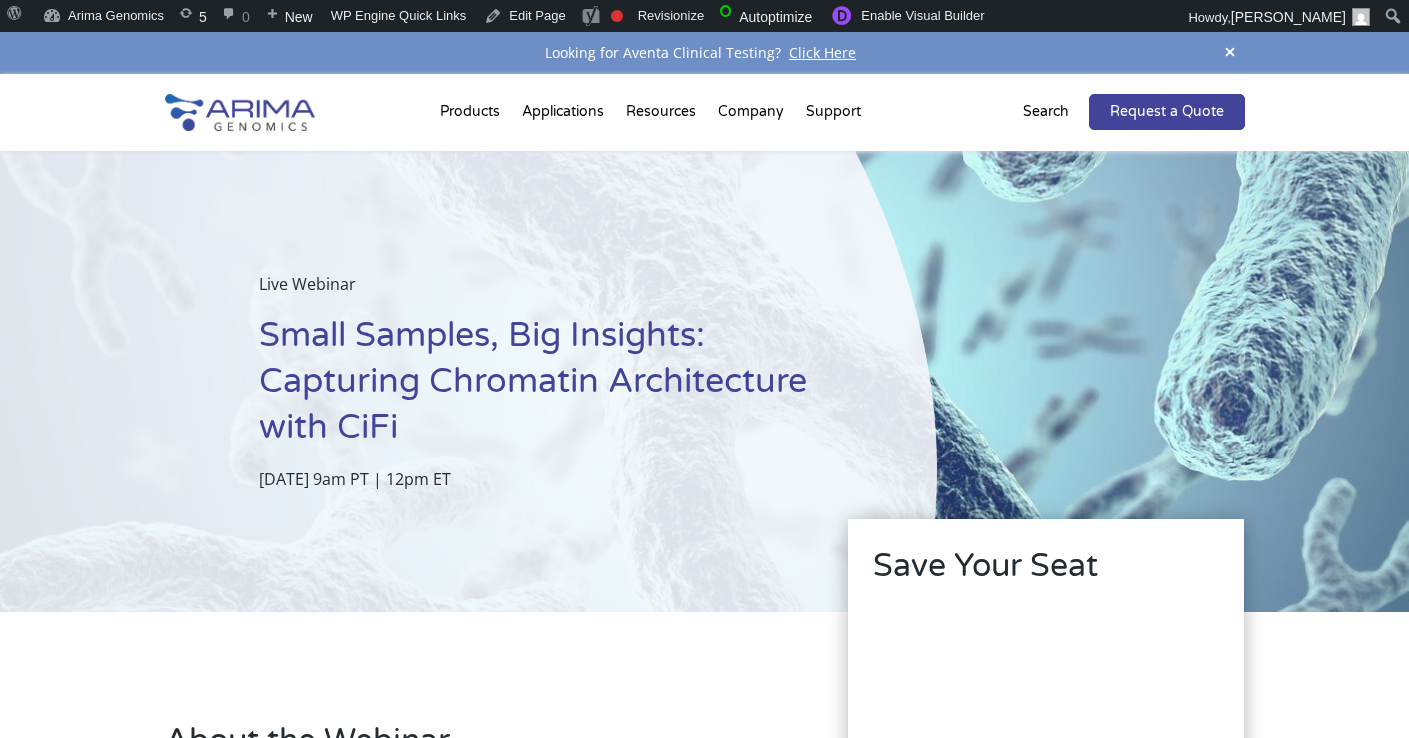 scroll, scrollTop: 0, scrollLeft: 0, axis: both 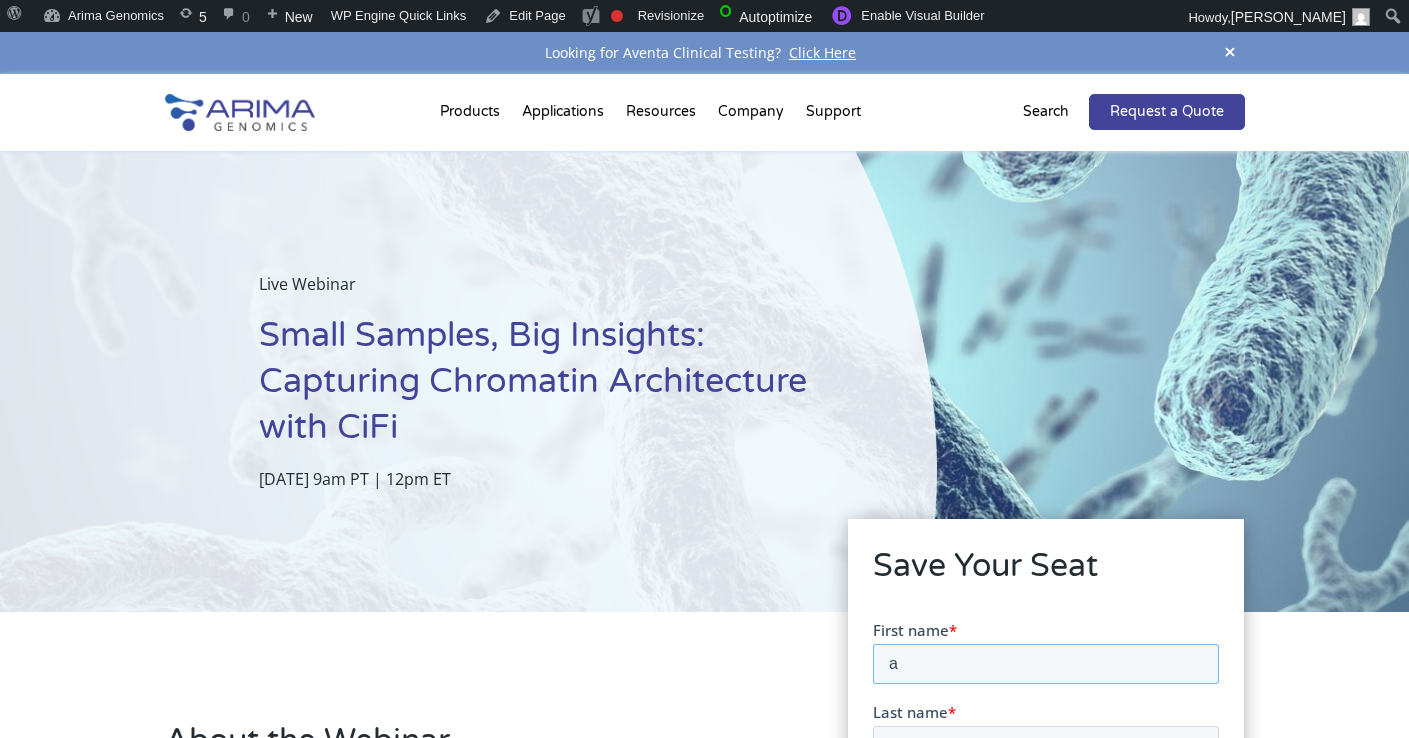 click on "a" at bounding box center (1046, 663) 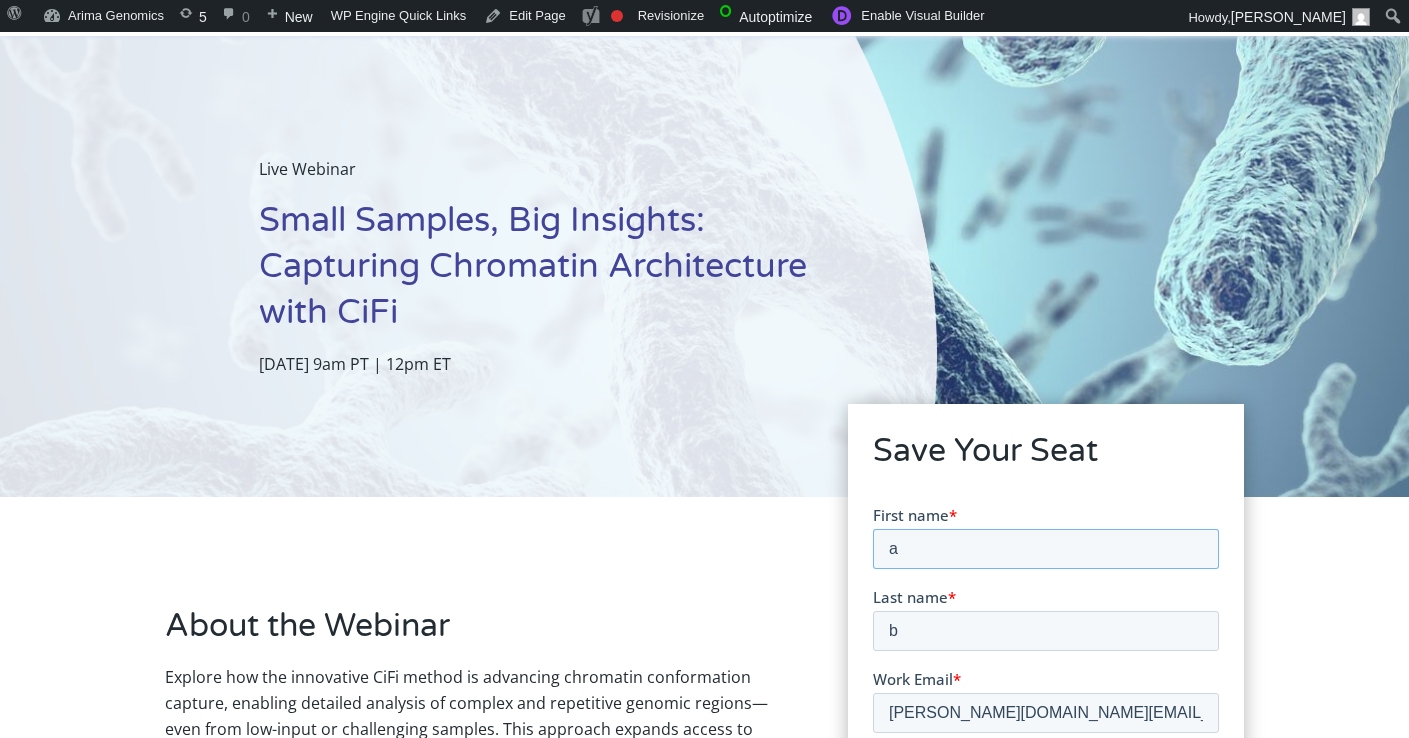 scroll, scrollTop: 289, scrollLeft: 0, axis: vertical 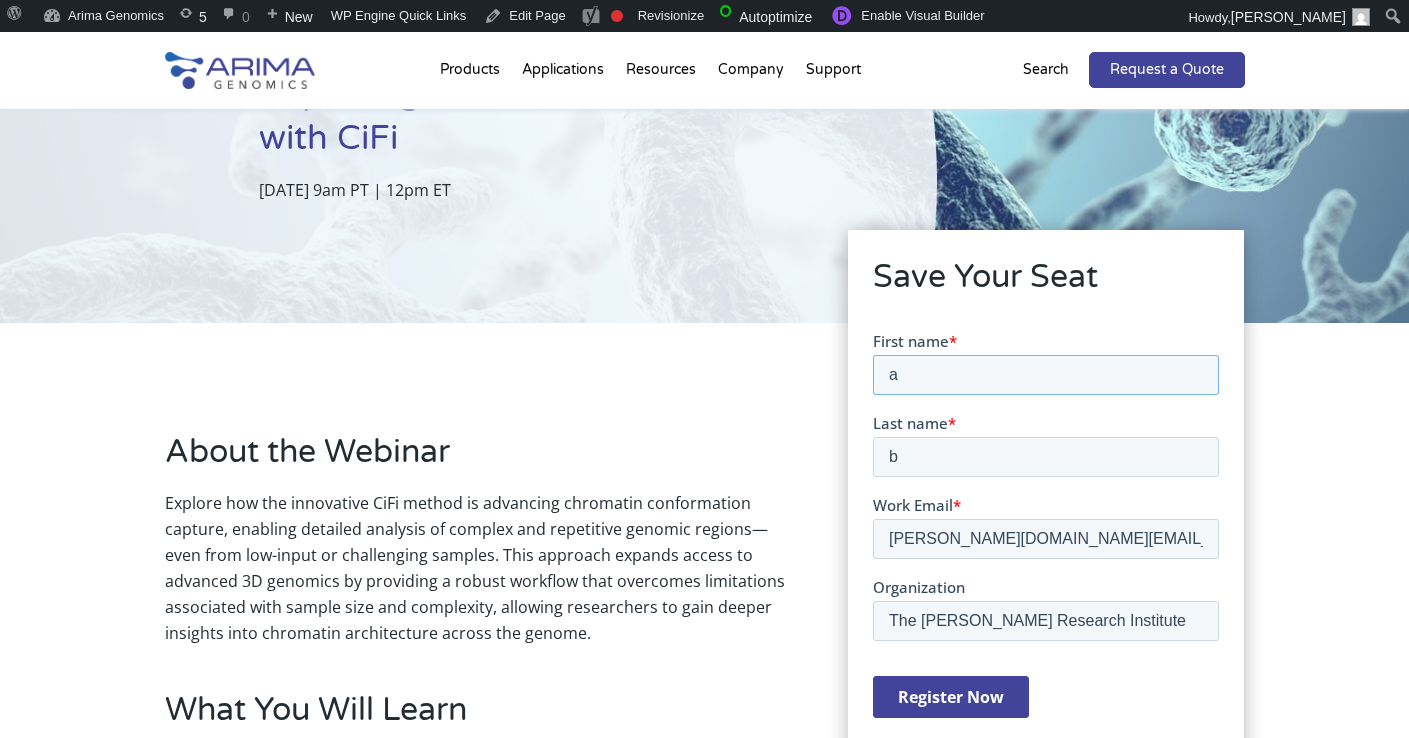 click on "a" at bounding box center (1046, 374) 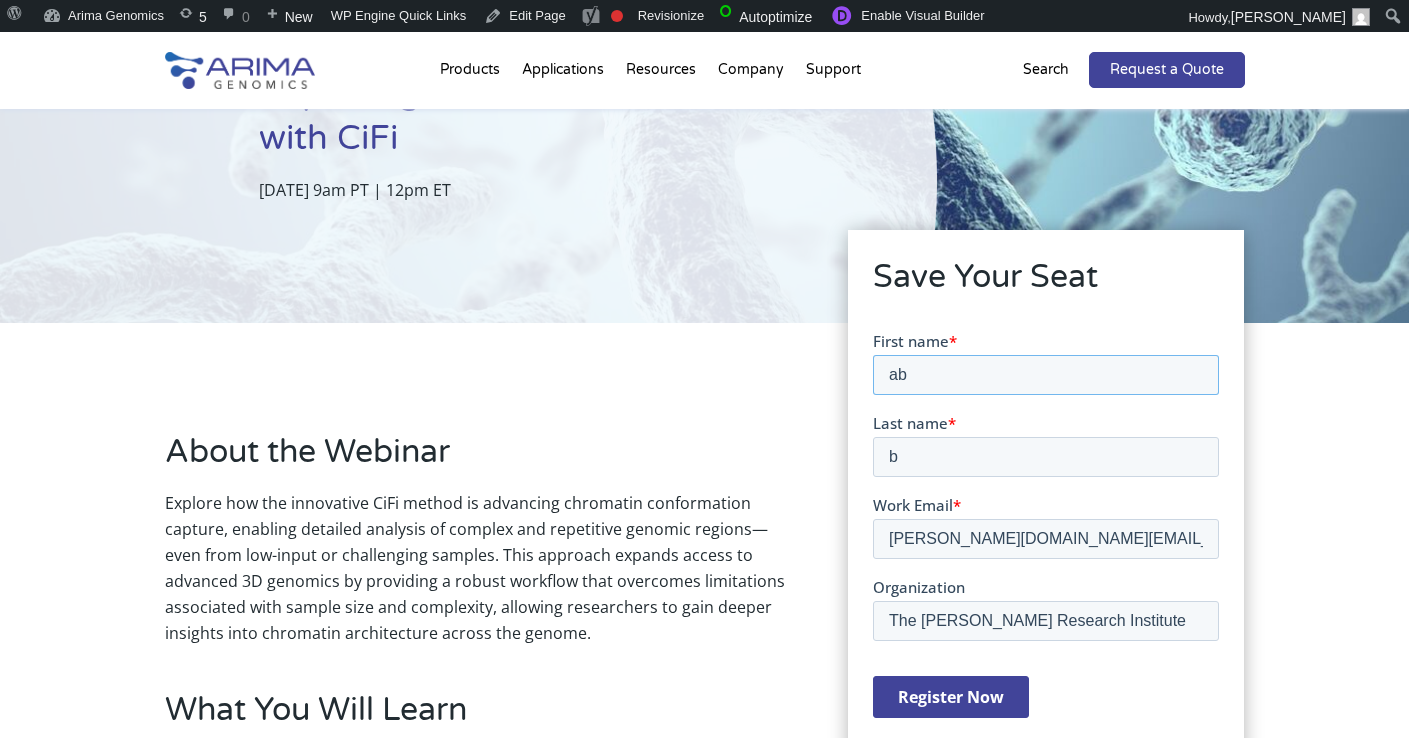 type on "ab" 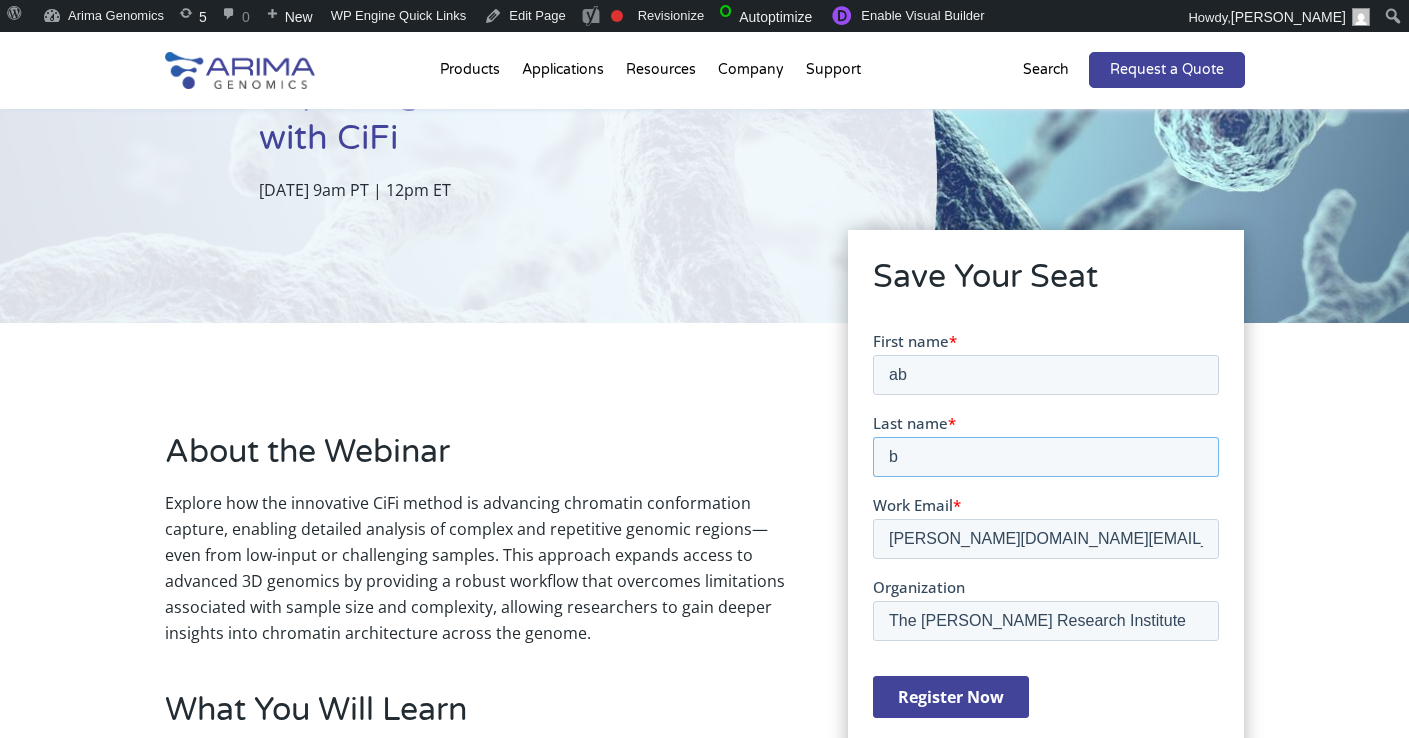 click on "b" at bounding box center [1046, 456] 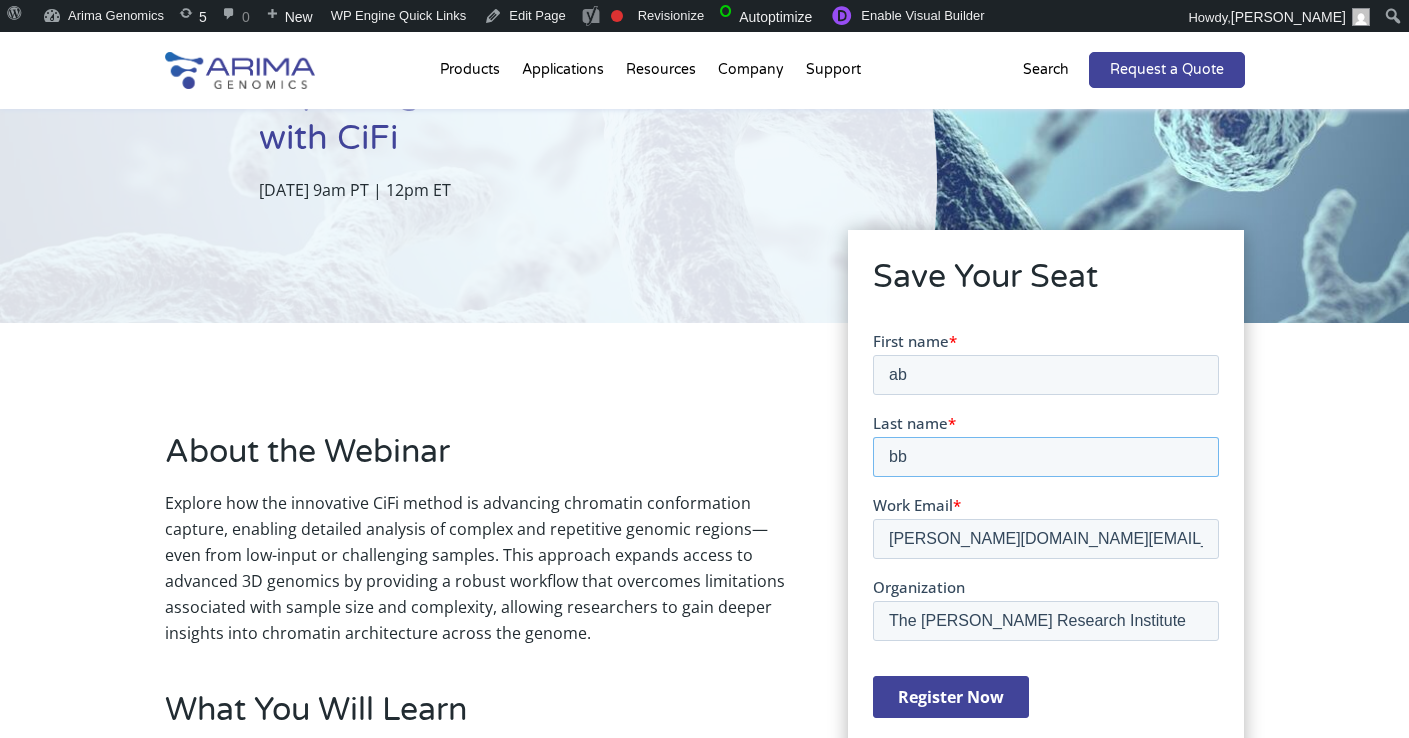 type on "bb" 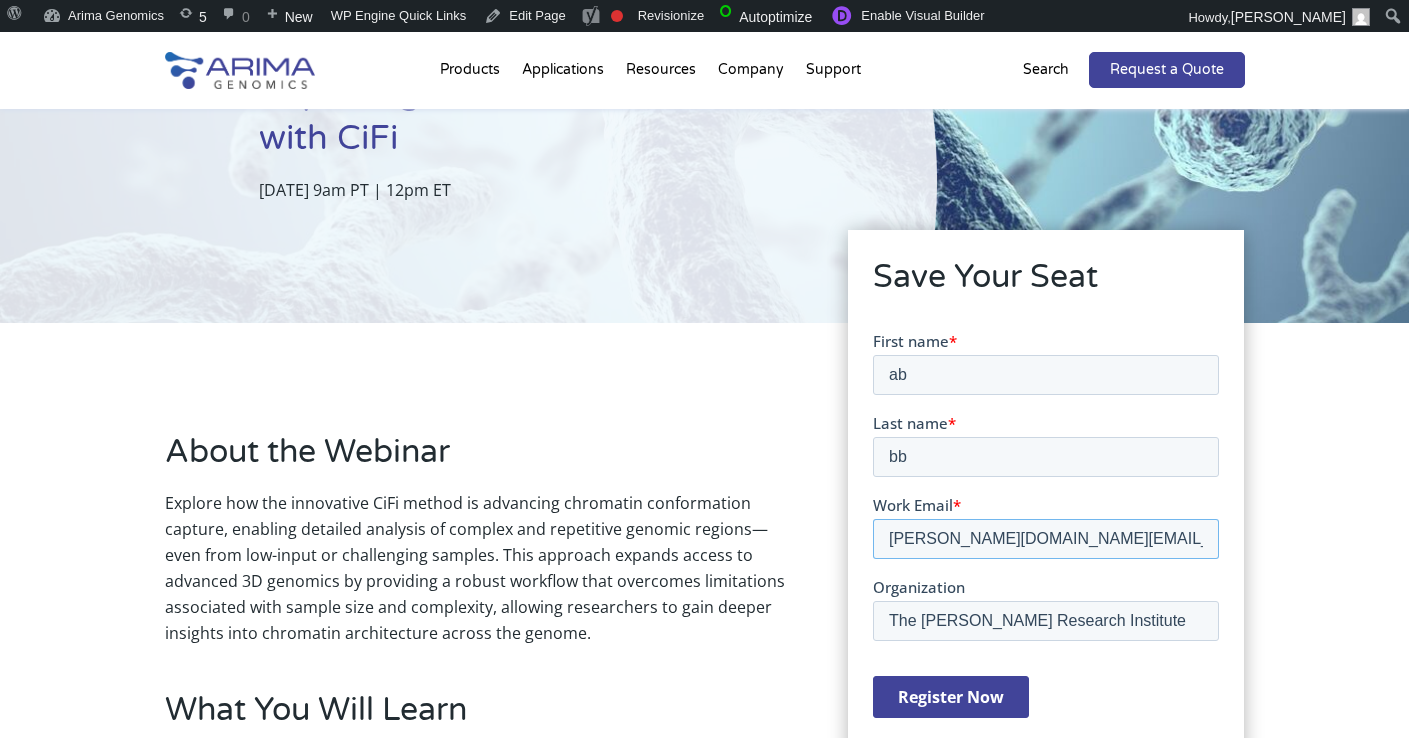 click on "a.becker.ms@gmail.com" at bounding box center (1046, 538) 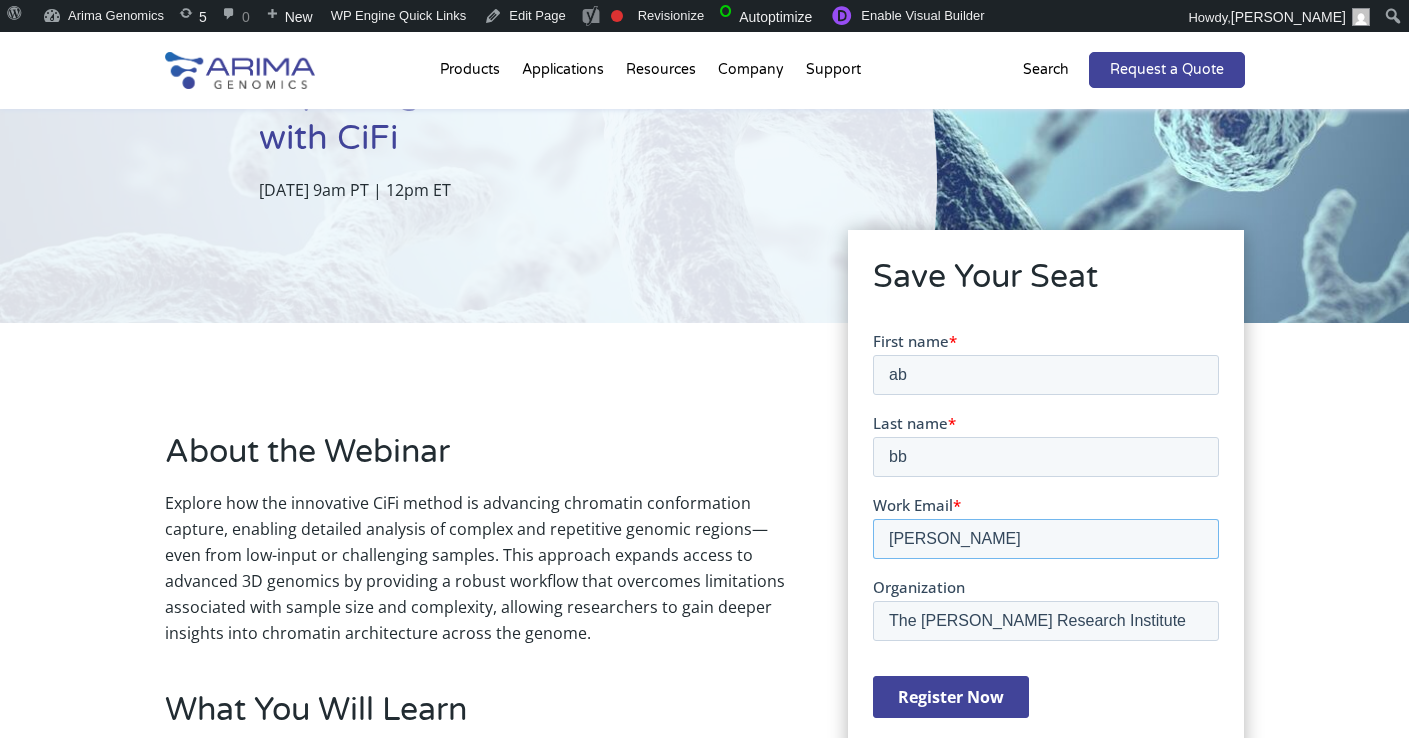 type on "amybecker14@mittymonarch.com" 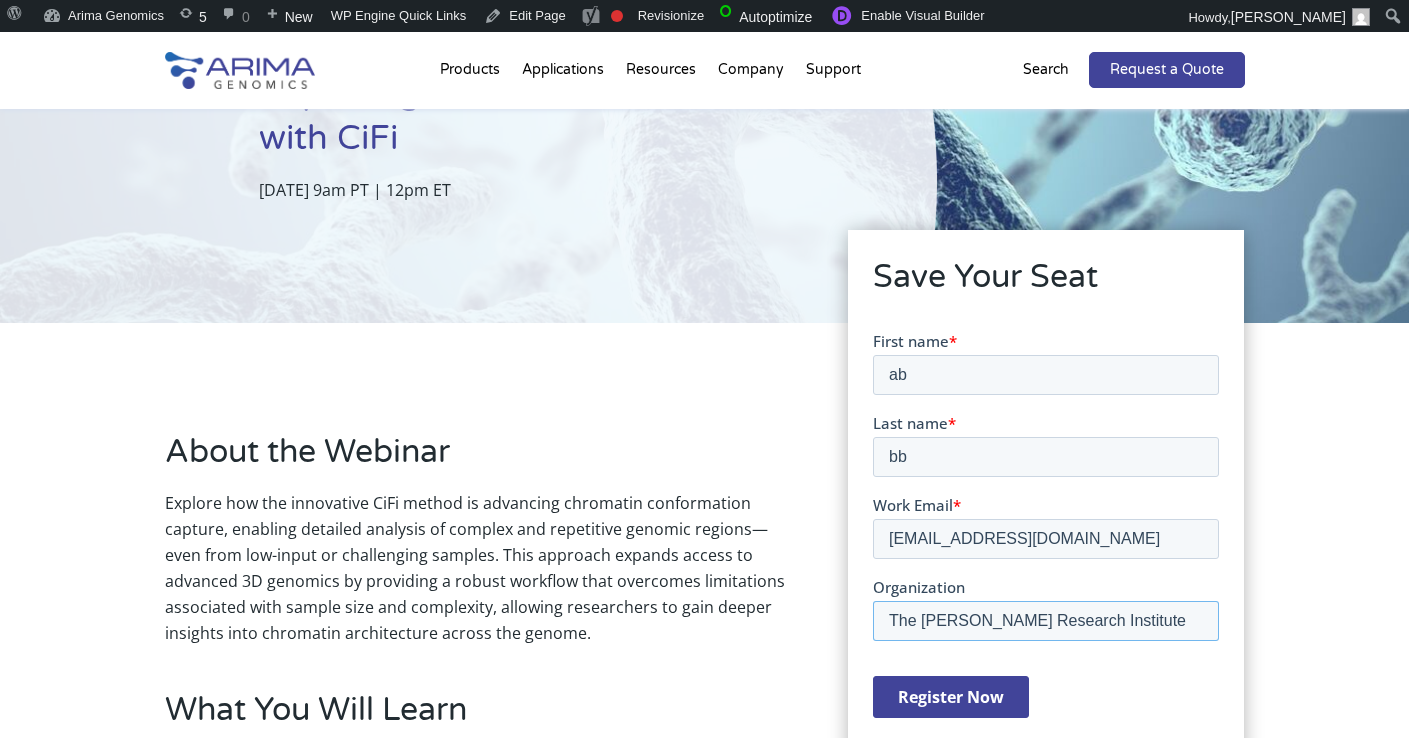 click on "The Steadman Philippon Research Institute" at bounding box center [1046, 620] 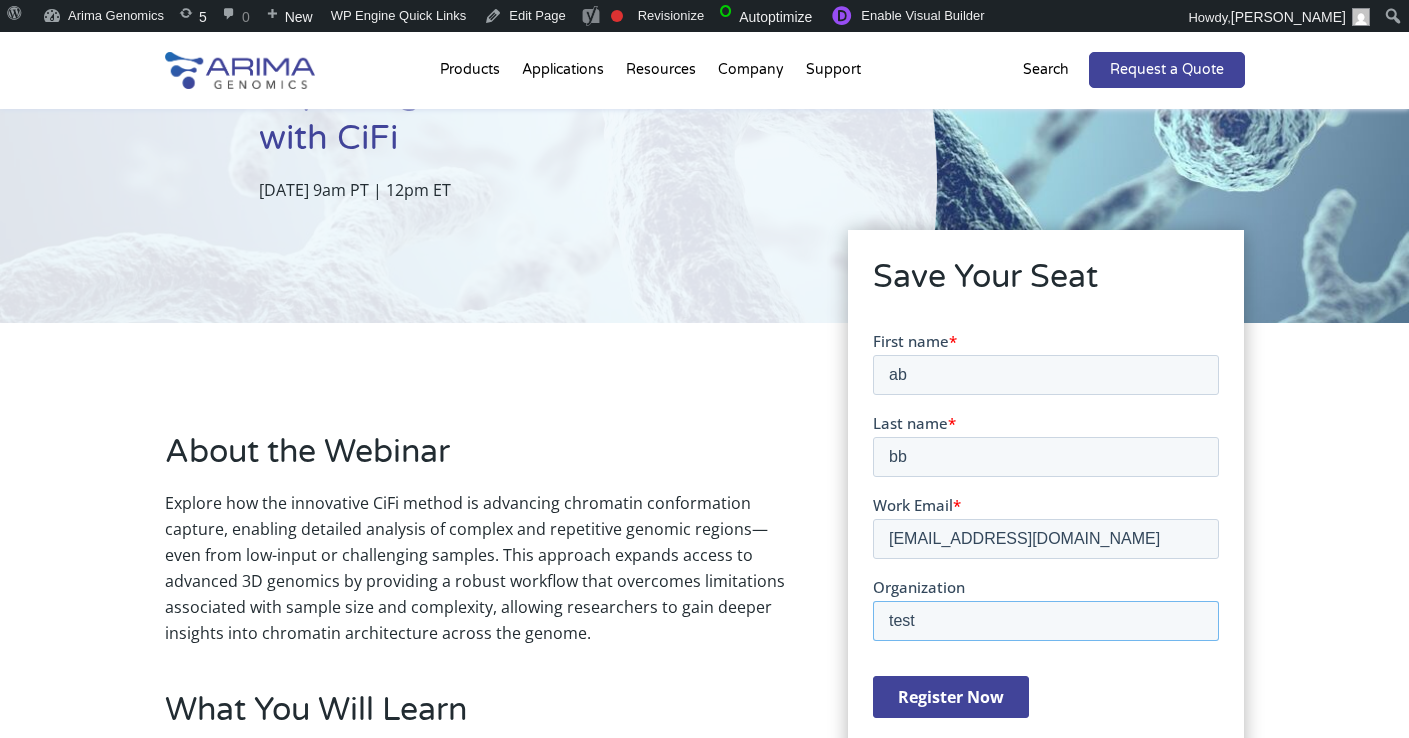 type on "test" 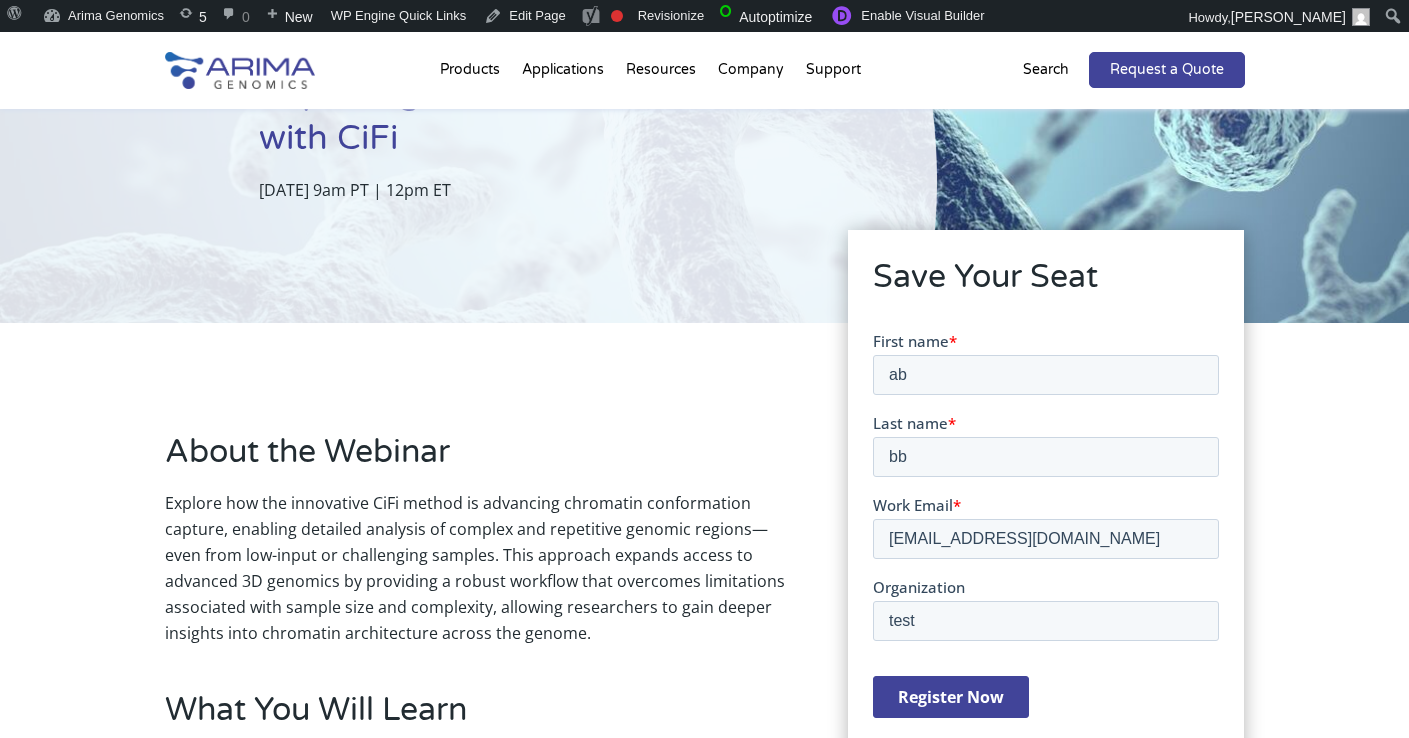 click on "Register Now" at bounding box center [951, 696] 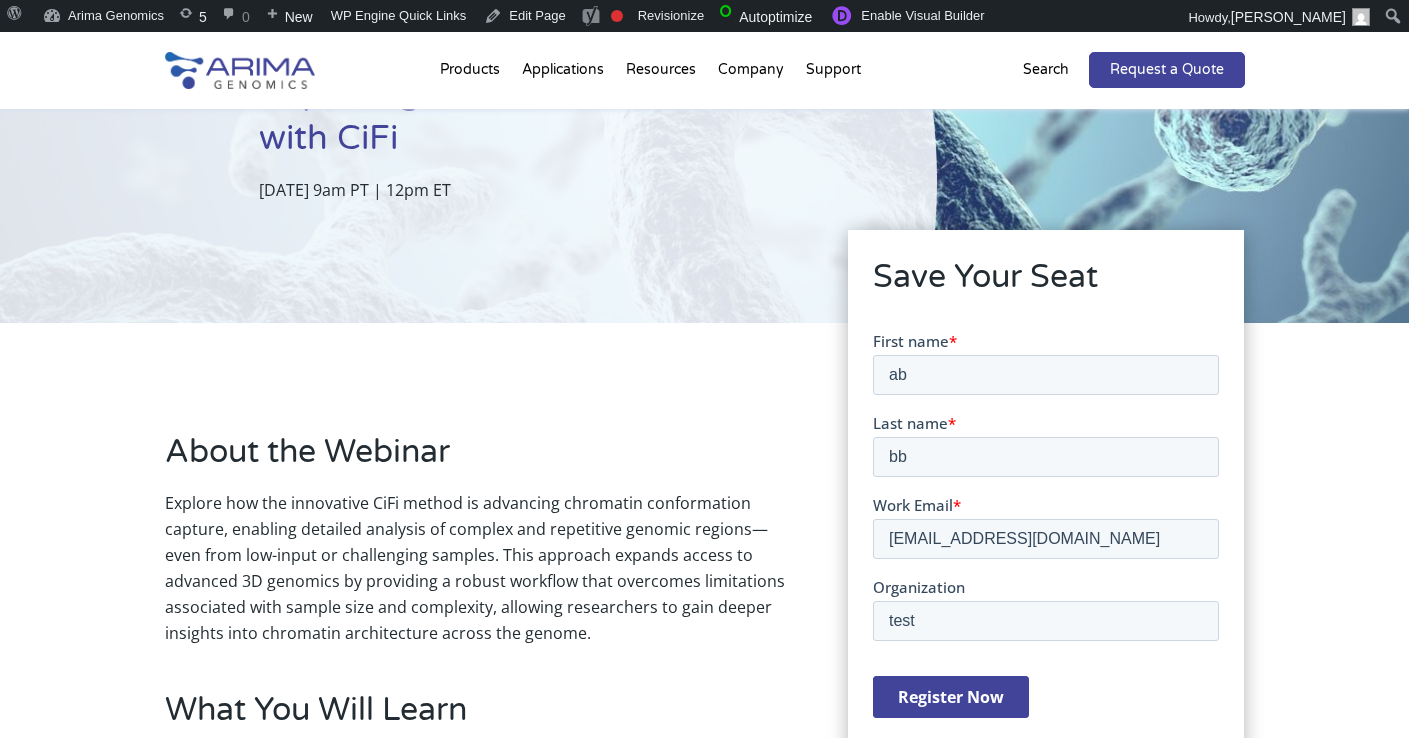 click on "Register Now" at bounding box center [951, 696] 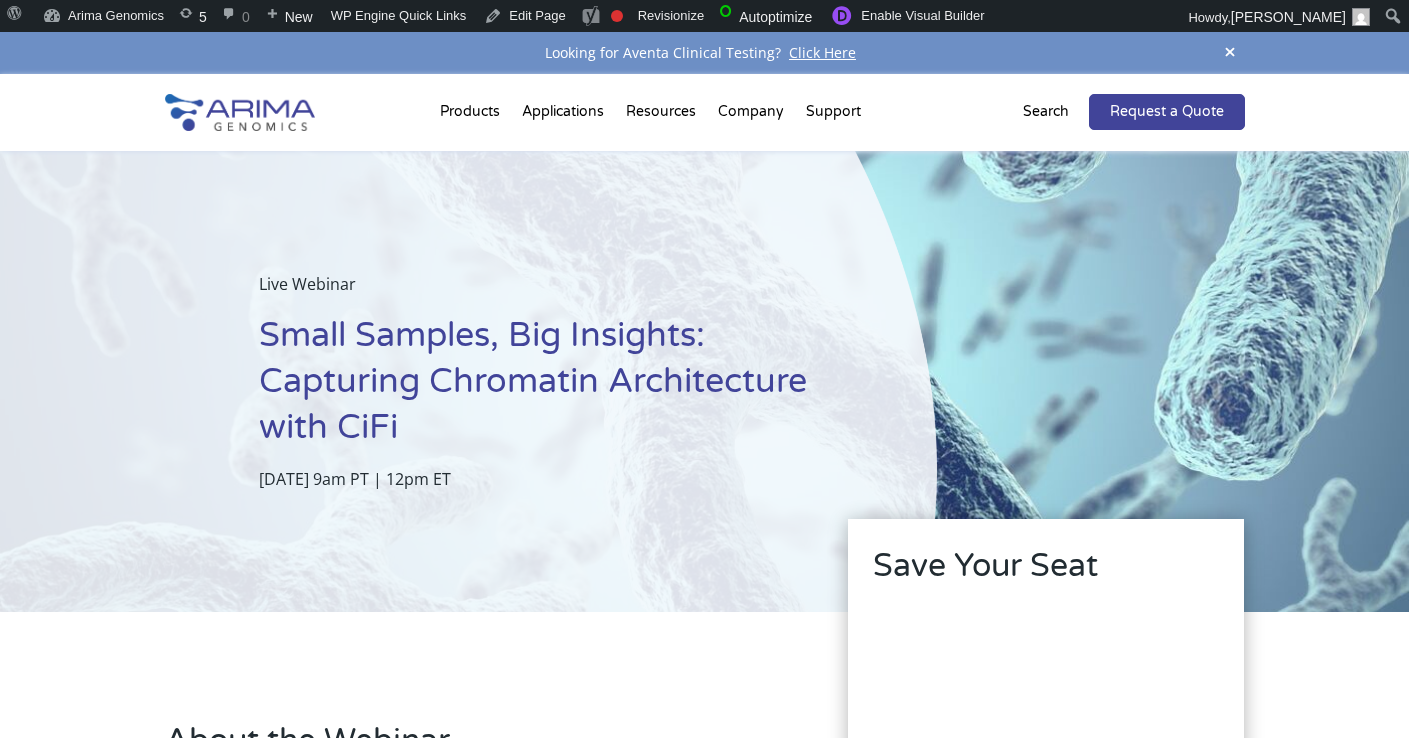 scroll, scrollTop: 0, scrollLeft: 0, axis: both 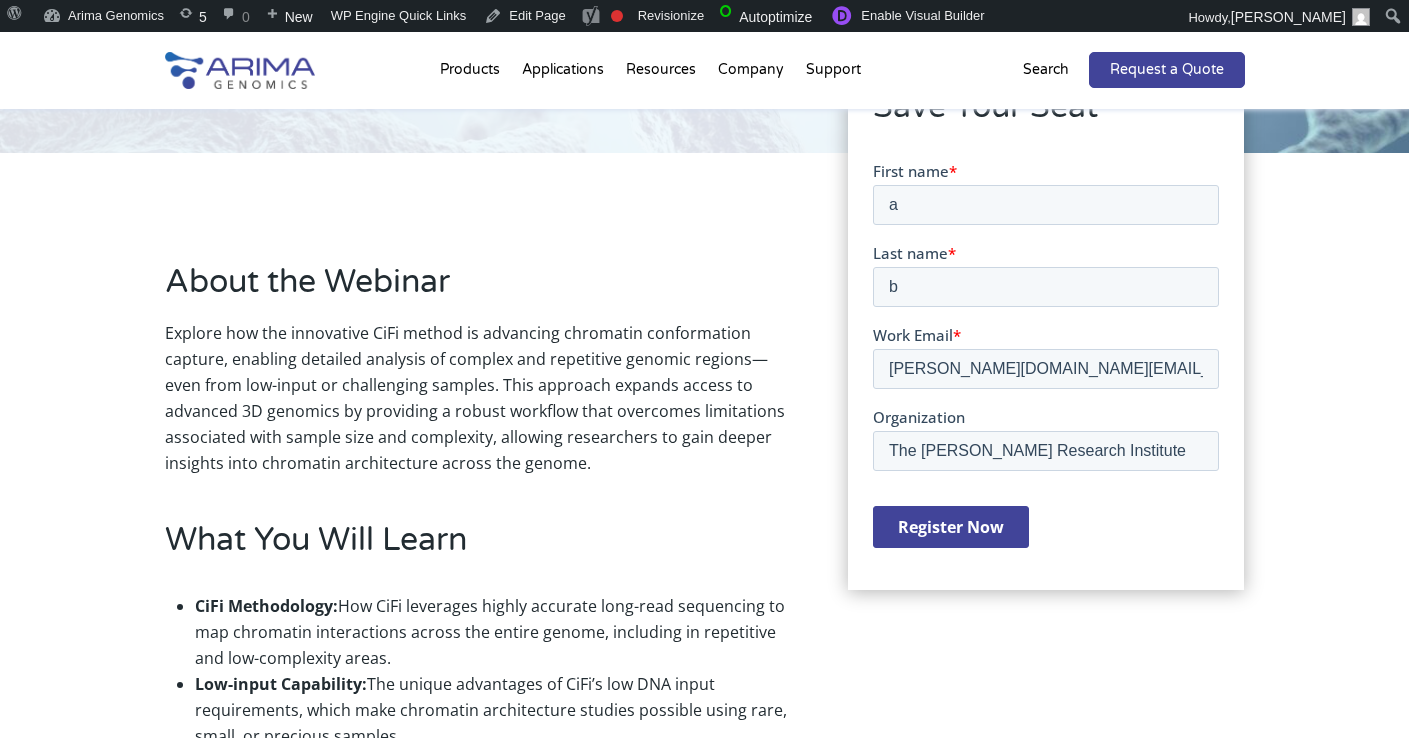 copy on "About the Webinar Explore how the innovative CiFi method is advancing chromatin conformation capture, enabling detailed analysis of complex and repetitive genomic regions—even from low-input or challenging samples. This approach expands access to advanced 3D genomics by providing a robust workflow that overcomes limitations associated with sample size and complexity, allowing researchers to gain deeper insights into chromatin architecture across the genome.   What You Will Learn CiFi Methodology:  How CiFi leverages highly accurate long-read sequencing to map chromatin interactions across the entire genome, including in repetitive and low-complexity areas. Low-input Capability:  The unique advantages of CiFi’s low DNA input requirements, which make chromatin architecture studies possible using rare, small, or precious samples . Performance and Validation:  CiFi shows strong concordance with established 3C techniques (such as Hi-C and Pore-C) in capturing contact signals and identifying topologically associ..." 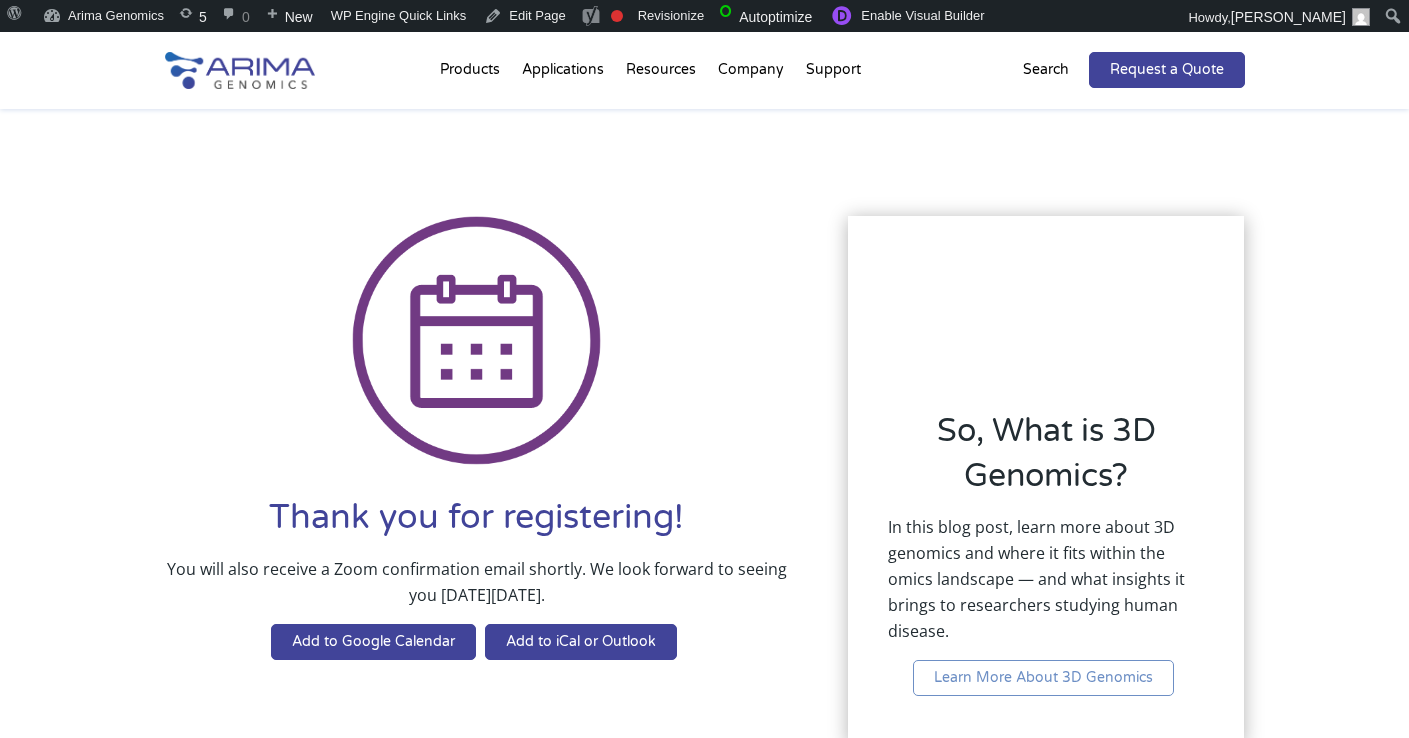 scroll, scrollTop: 0, scrollLeft: 0, axis: both 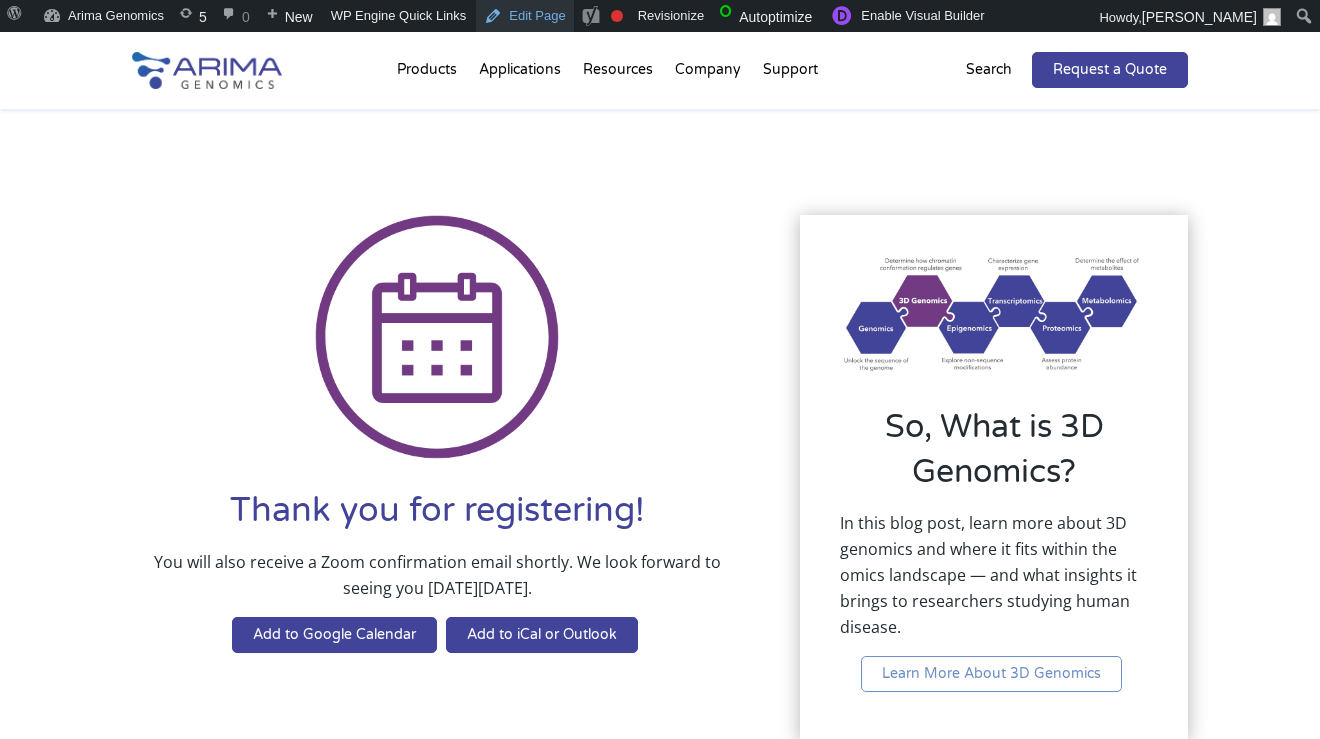click on "Edit Page" at bounding box center (524, 16) 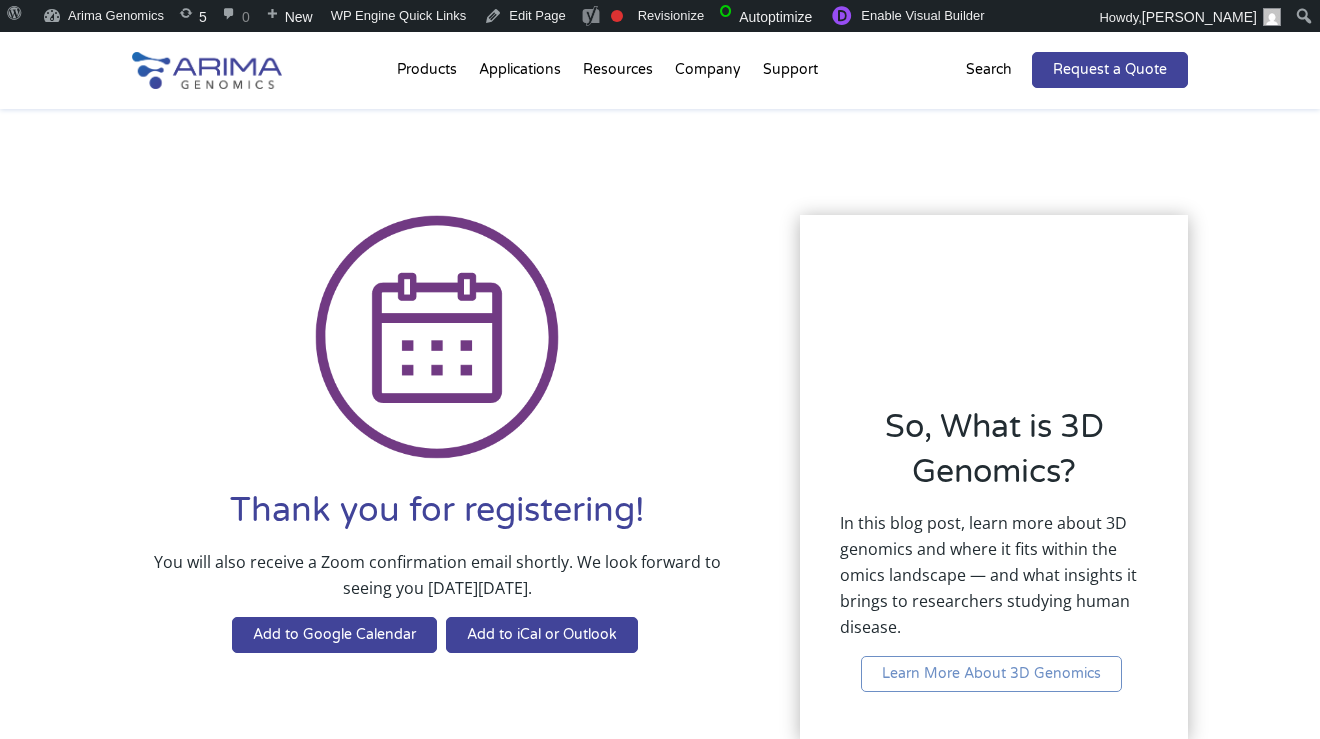 scroll, scrollTop: 0, scrollLeft: 0, axis: both 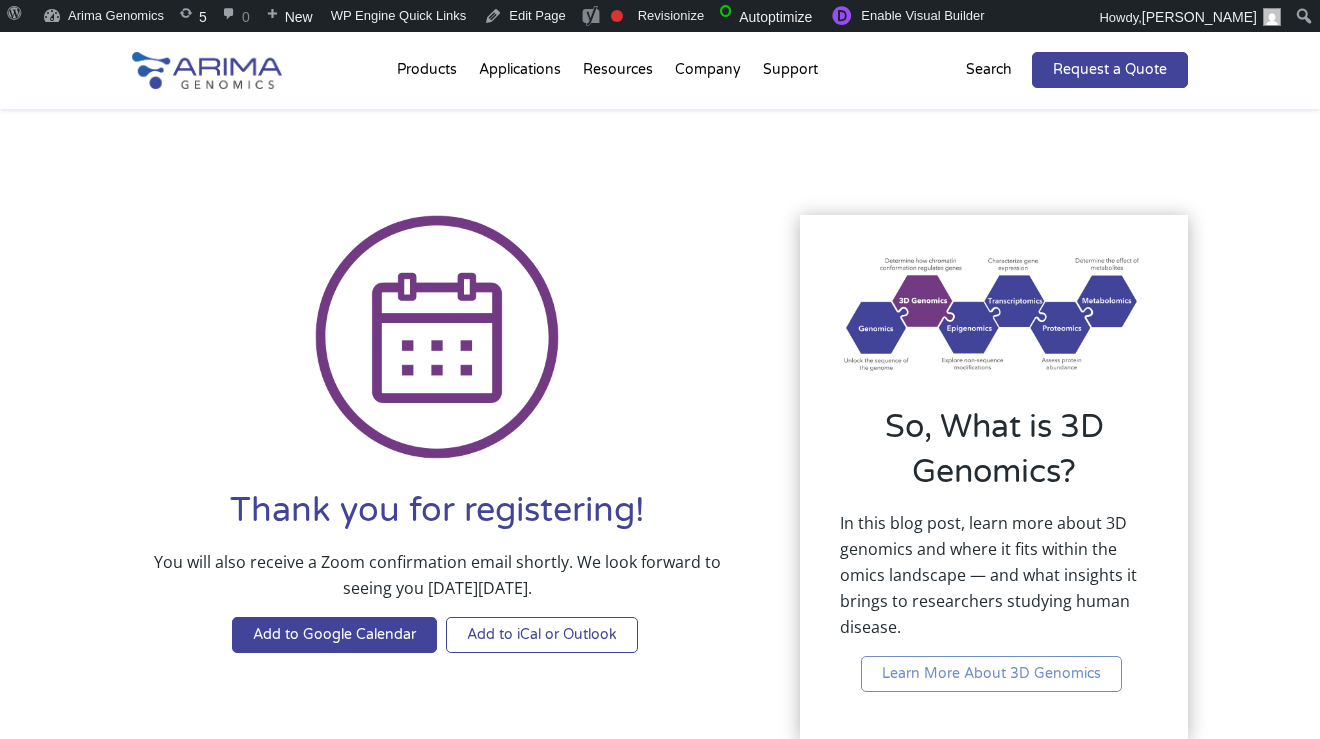 click on "Add to iCal or Outlook" at bounding box center (542, 635) 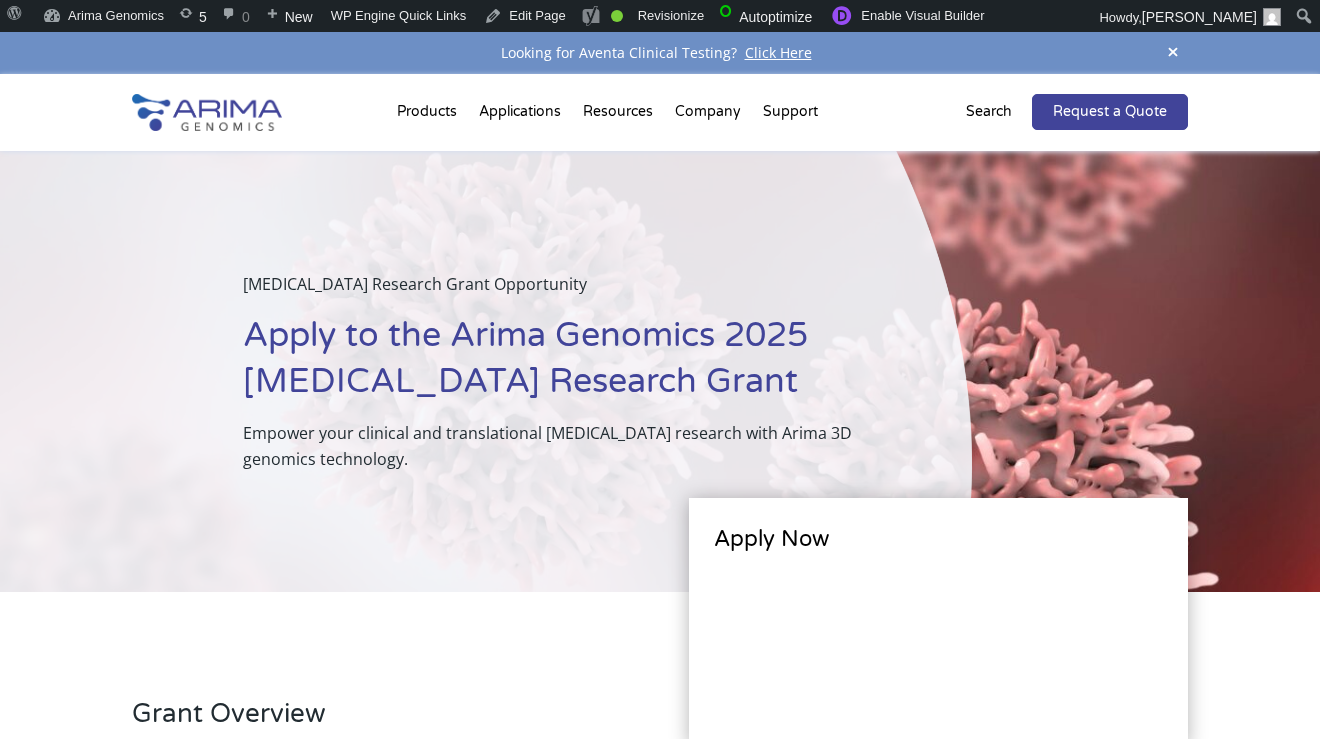 scroll, scrollTop: 0, scrollLeft: 0, axis: both 